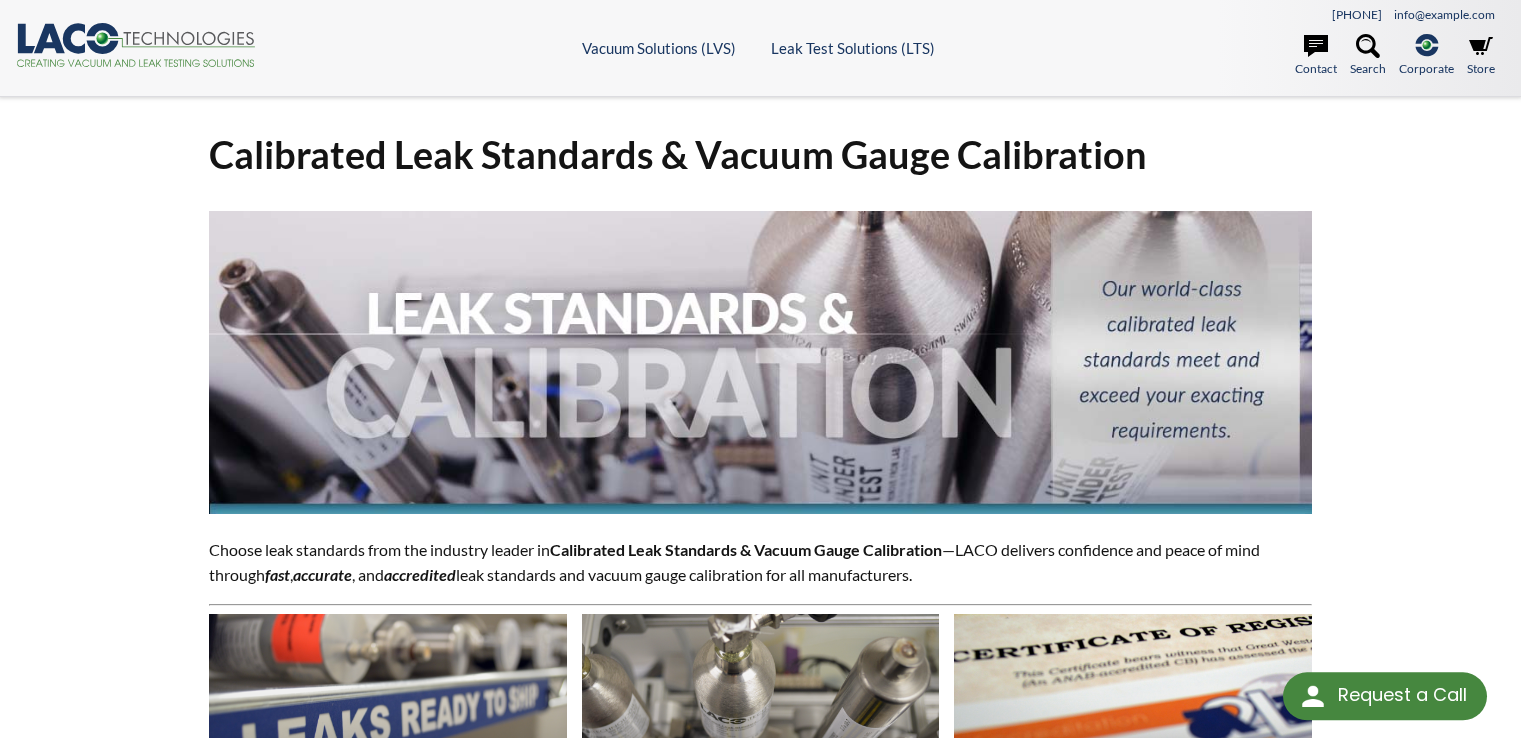 scroll, scrollTop: 0, scrollLeft: 0, axis: both 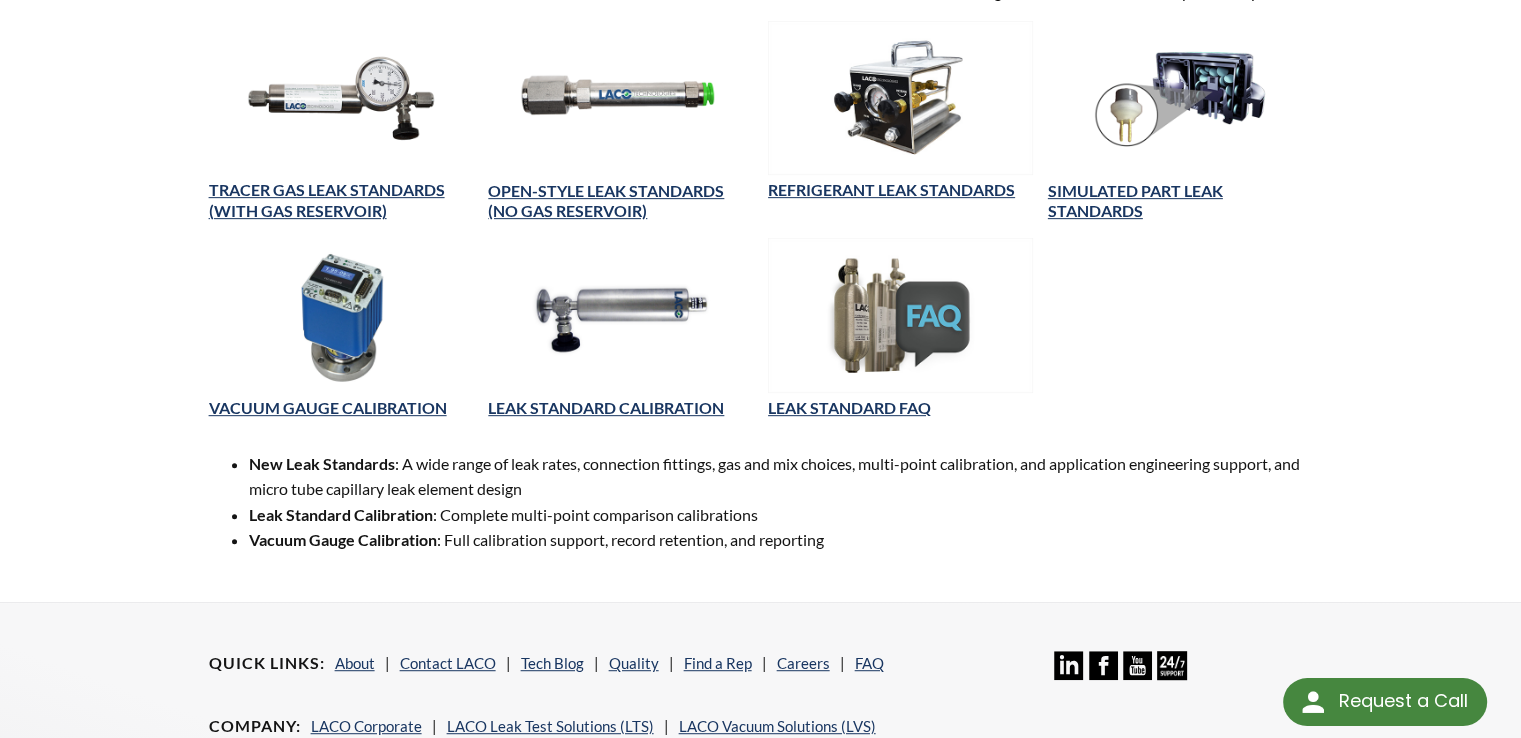 click at bounding box center [900, 315] 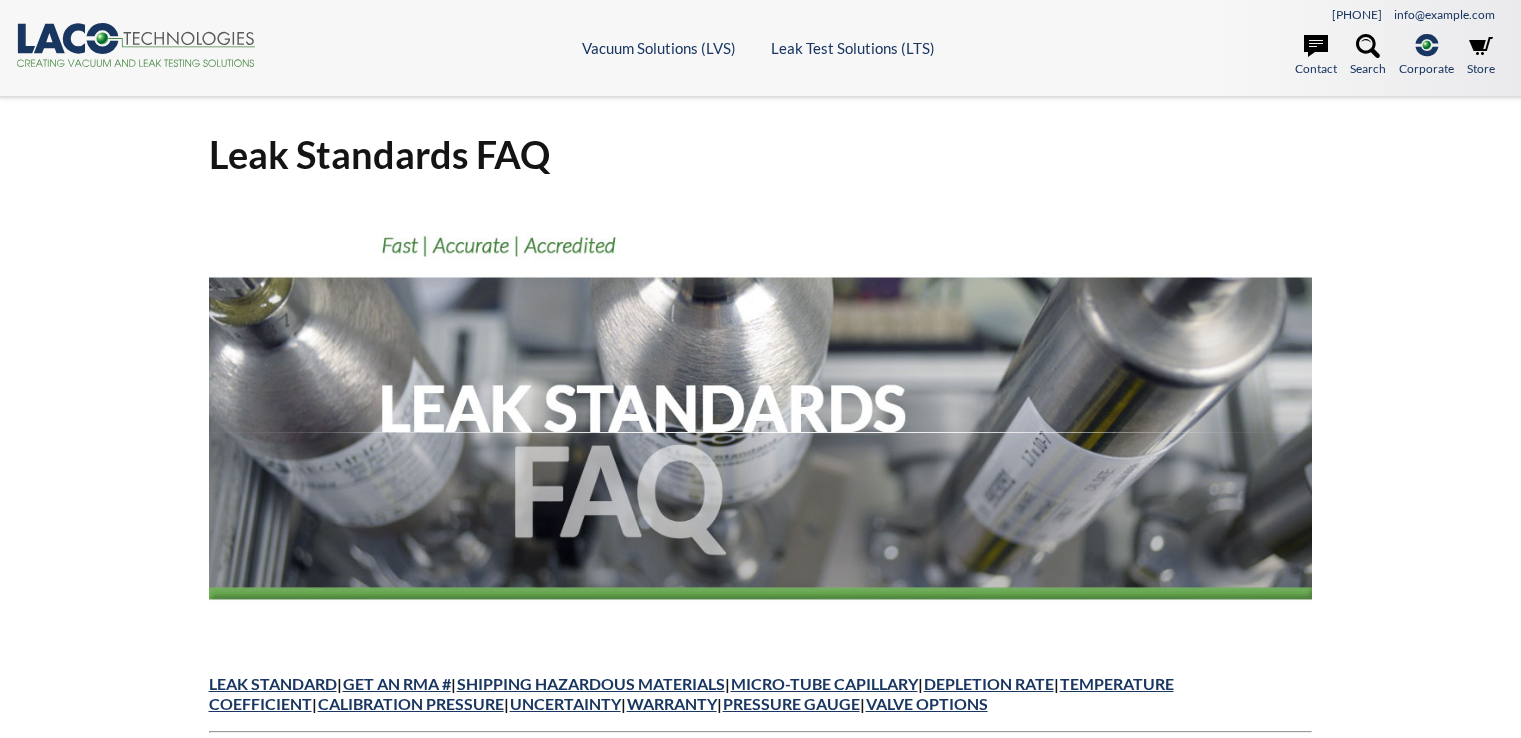 scroll, scrollTop: 0, scrollLeft: 0, axis: both 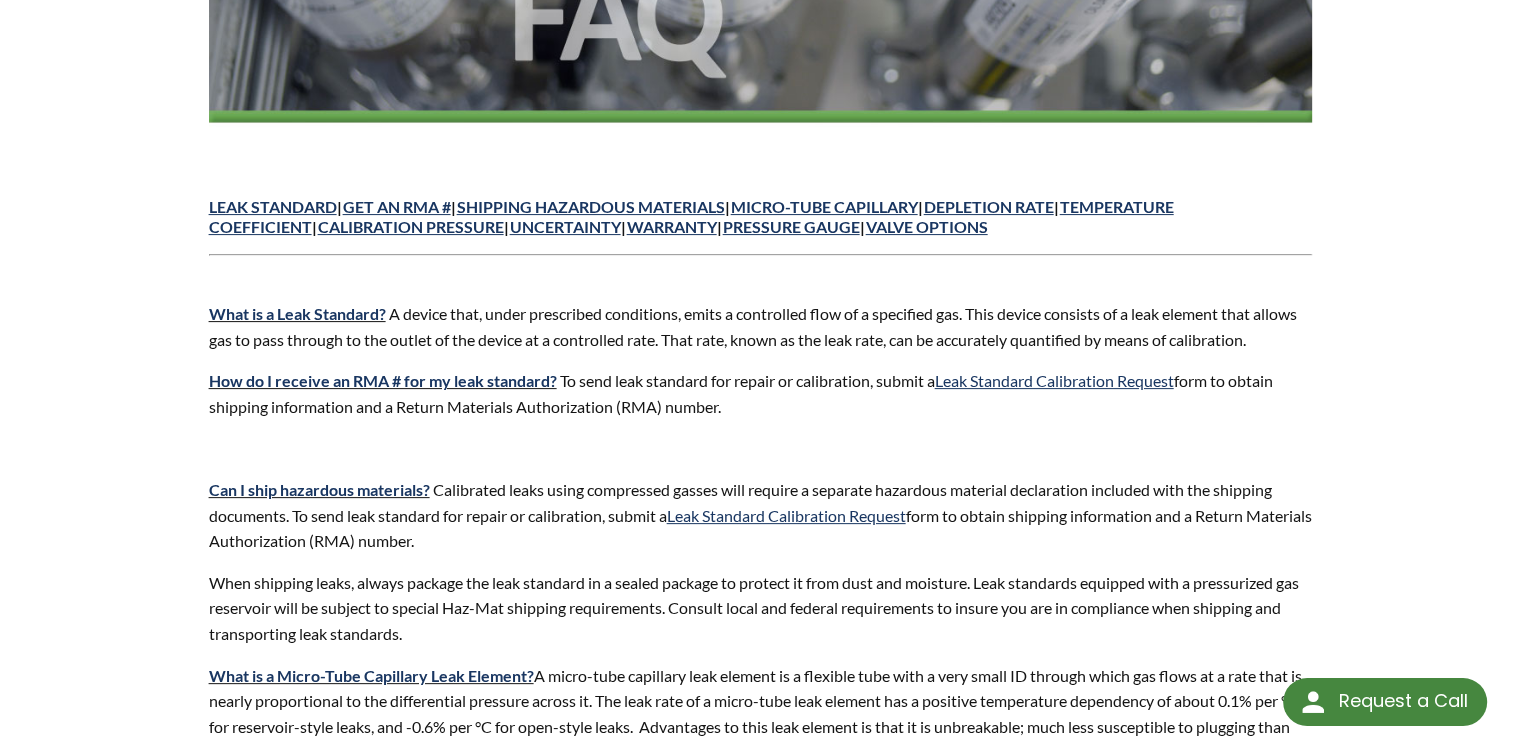 click on "Leak Standard   |  Get an RMA #   |  Shipping Hazardous Materials   |   MICRO-TUBE CAPILLARY   |   Depletion Rate   |   Temperature Coefficient   |   CALIBRATION PRESSURE   |   Uncertainty   |   WARRANTY   |  PRESSURE GAUGE   |   VALVE OPTIONS What is a Leak Standard?   A device that, under prescribed conditions, emits a controlled flow of a specified gas. This device consists of a leak element that allows gas to pass through to the outlet of the device at a controlled rate. That rate, known as the leak rate, can be accurately quantified by means of calibration. How do I receive an RMA # for my leak standard?    To send leak standard for repair or calibration, submit a  Leak Standard Calibration Request  form to obtain shipping information and a Return Materials Authorization (RMA) number.  Can I ship hazardous materials?   Leak Standard Calibration Request  form to obtain shipping information and a Return Materials Authorization (RMA) number.  What is Depletion Rate? Q COR Q CAL D R T" at bounding box center [761, 1470] 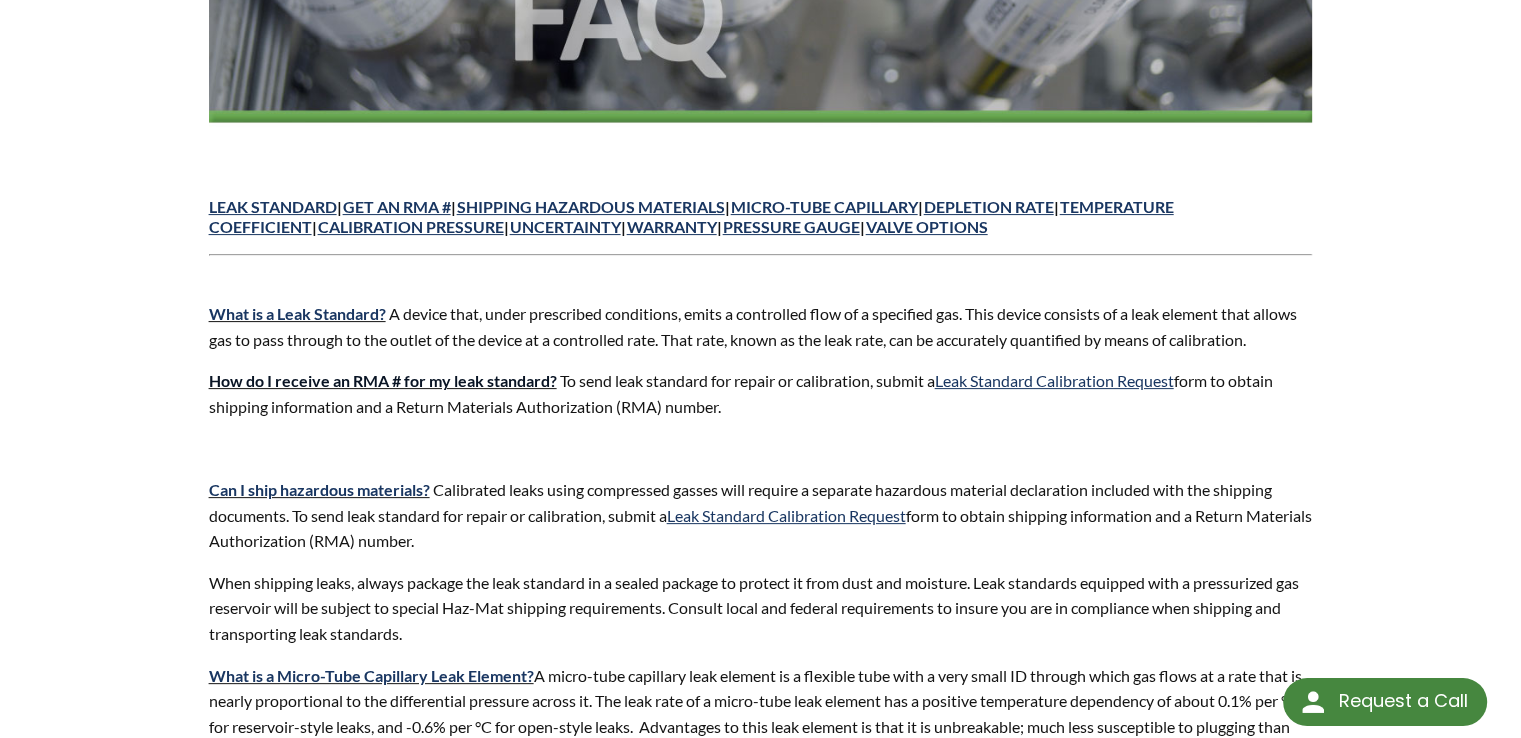 click on "How do I receive an RMA # for my leak standard?" at bounding box center (297, 313) 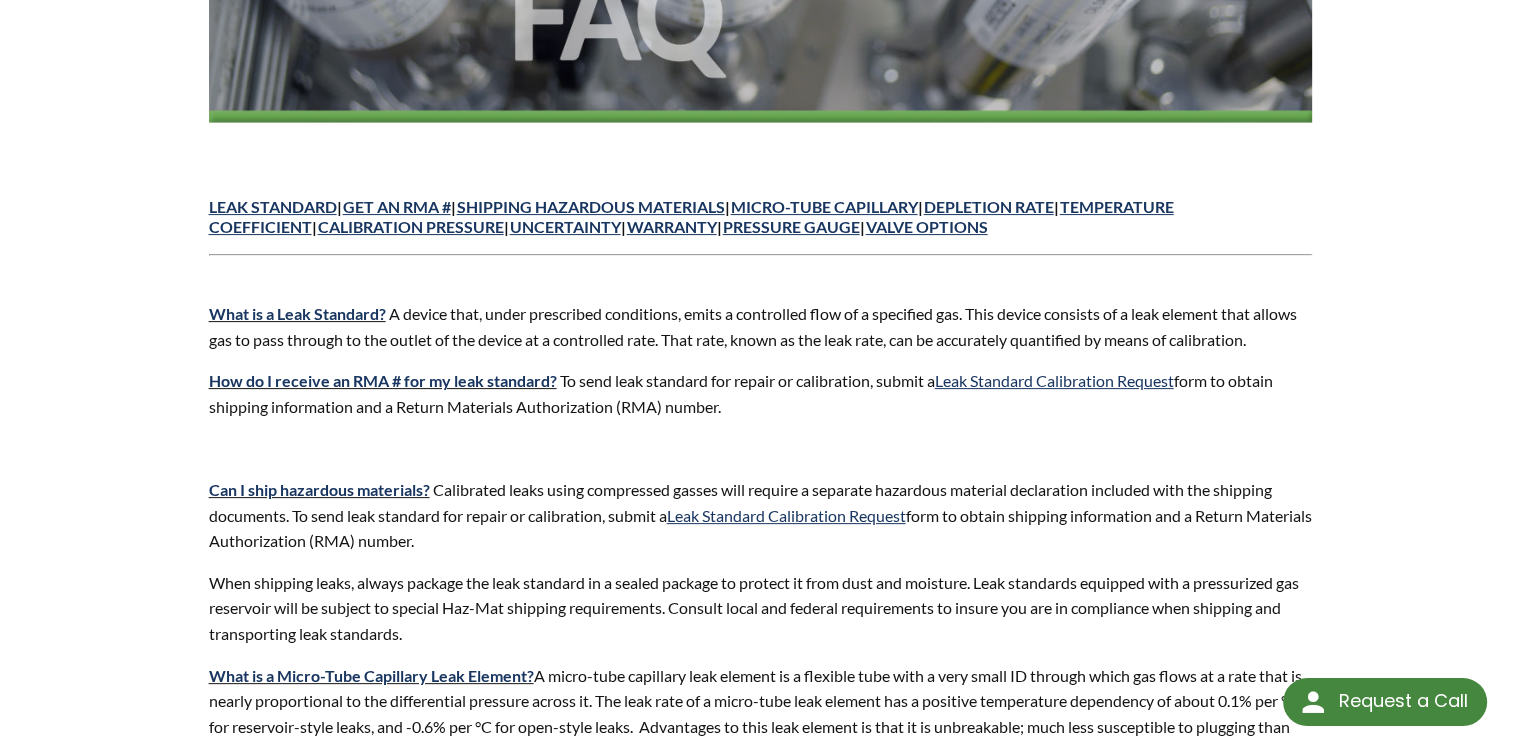click on "What is a Leak Standard?   A device that, under prescribed conditions, emits a controlled flow of a specified gas. This device consists of a leak element that allows gas to pass through to the outlet of the device at a controlled rate. That rate, known as the leak rate, can be accurately quantified by means of calibration." at bounding box center [761, 326] 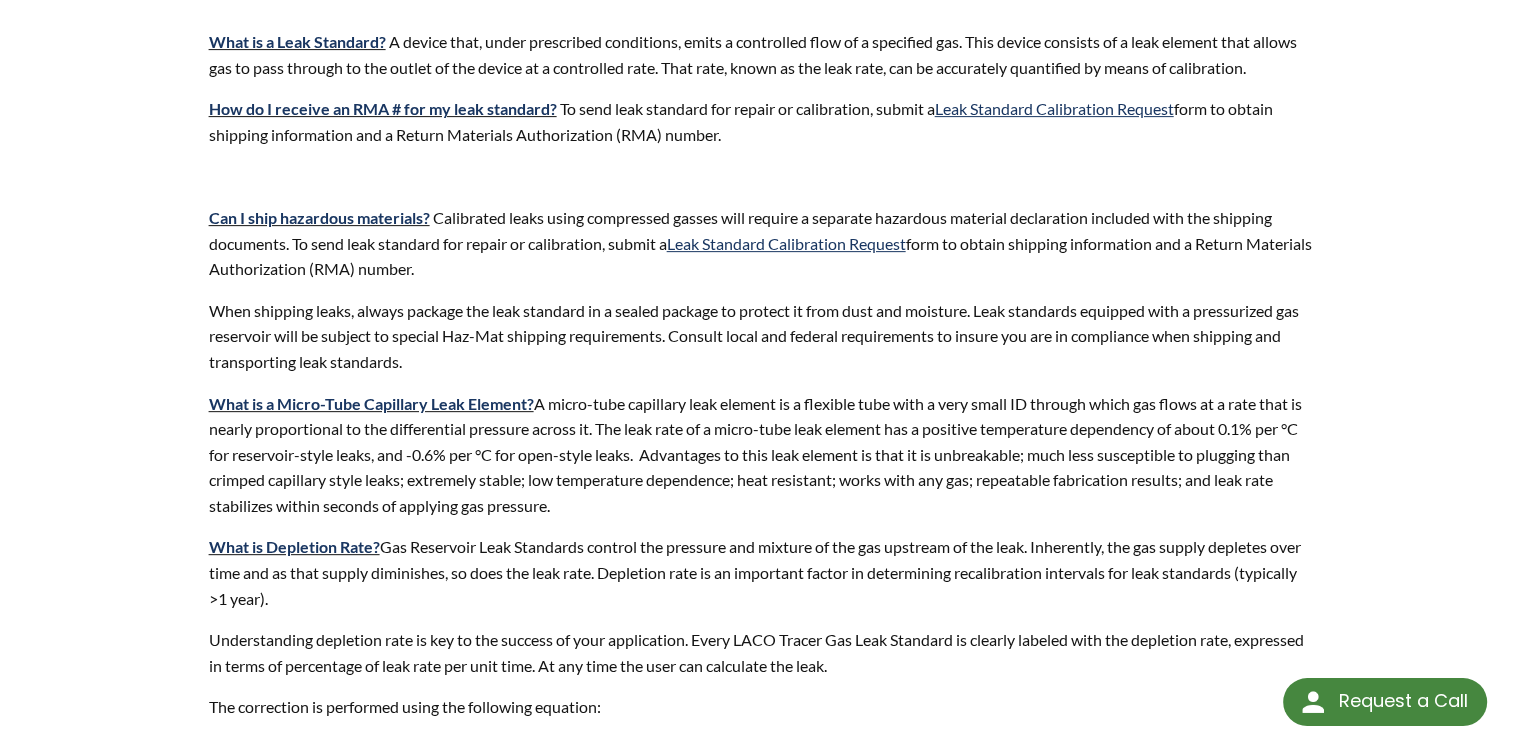scroll, scrollTop: 777, scrollLeft: 0, axis: vertical 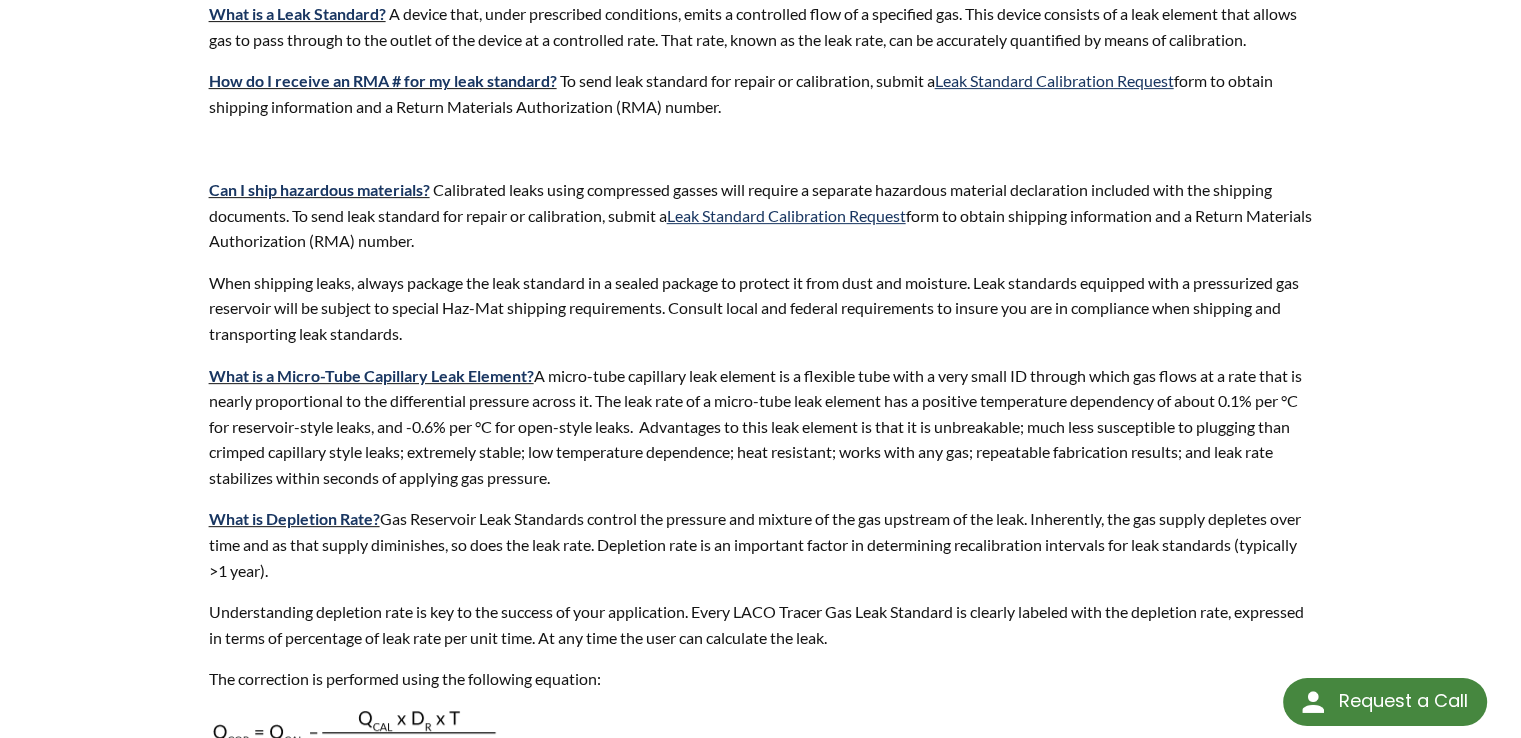 drag, startPoint x: 407, startPoint y: 252, endPoint x: 486, endPoint y: 237, distance: 80.411446 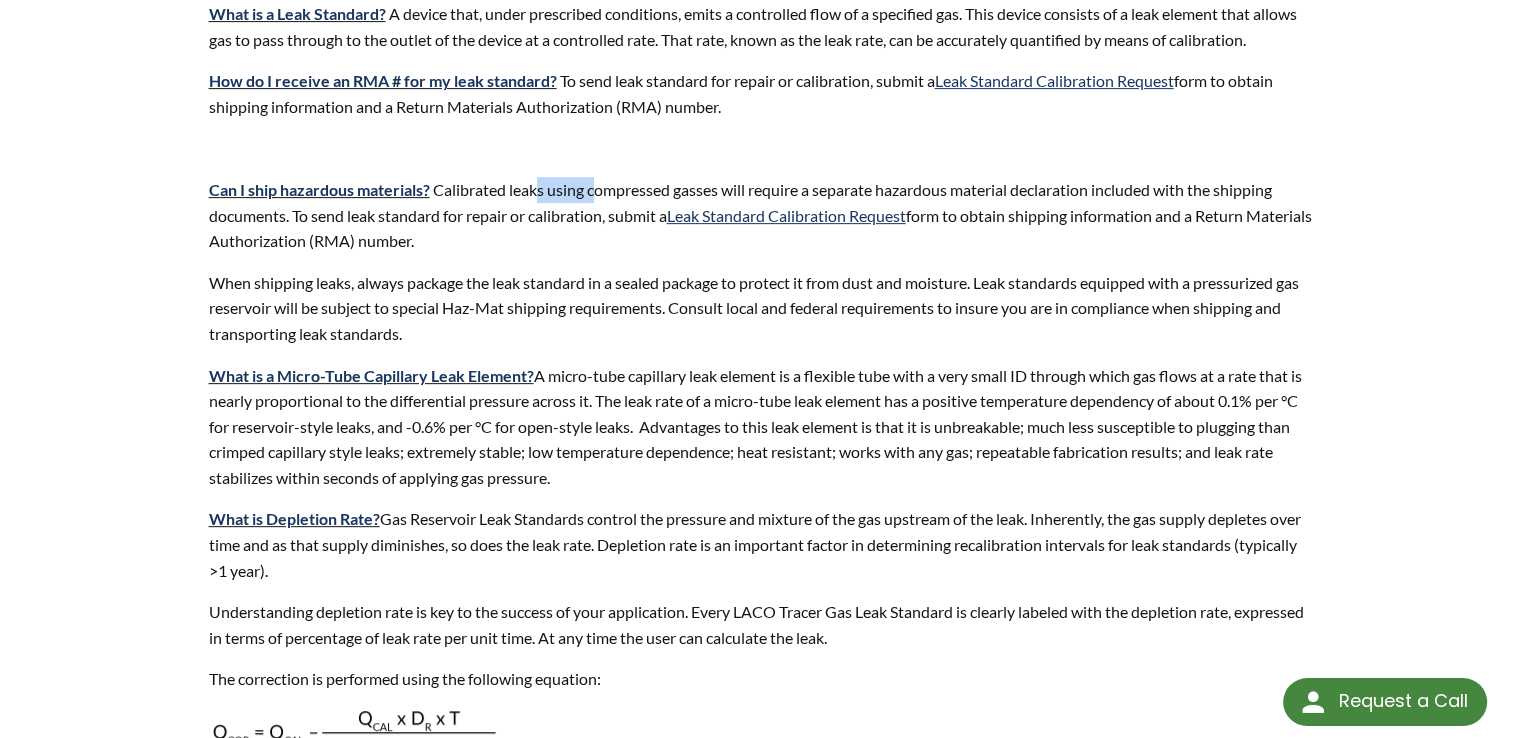 drag, startPoint x: 536, startPoint y: 198, endPoint x: 596, endPoint y: 183, distance: 61.846584 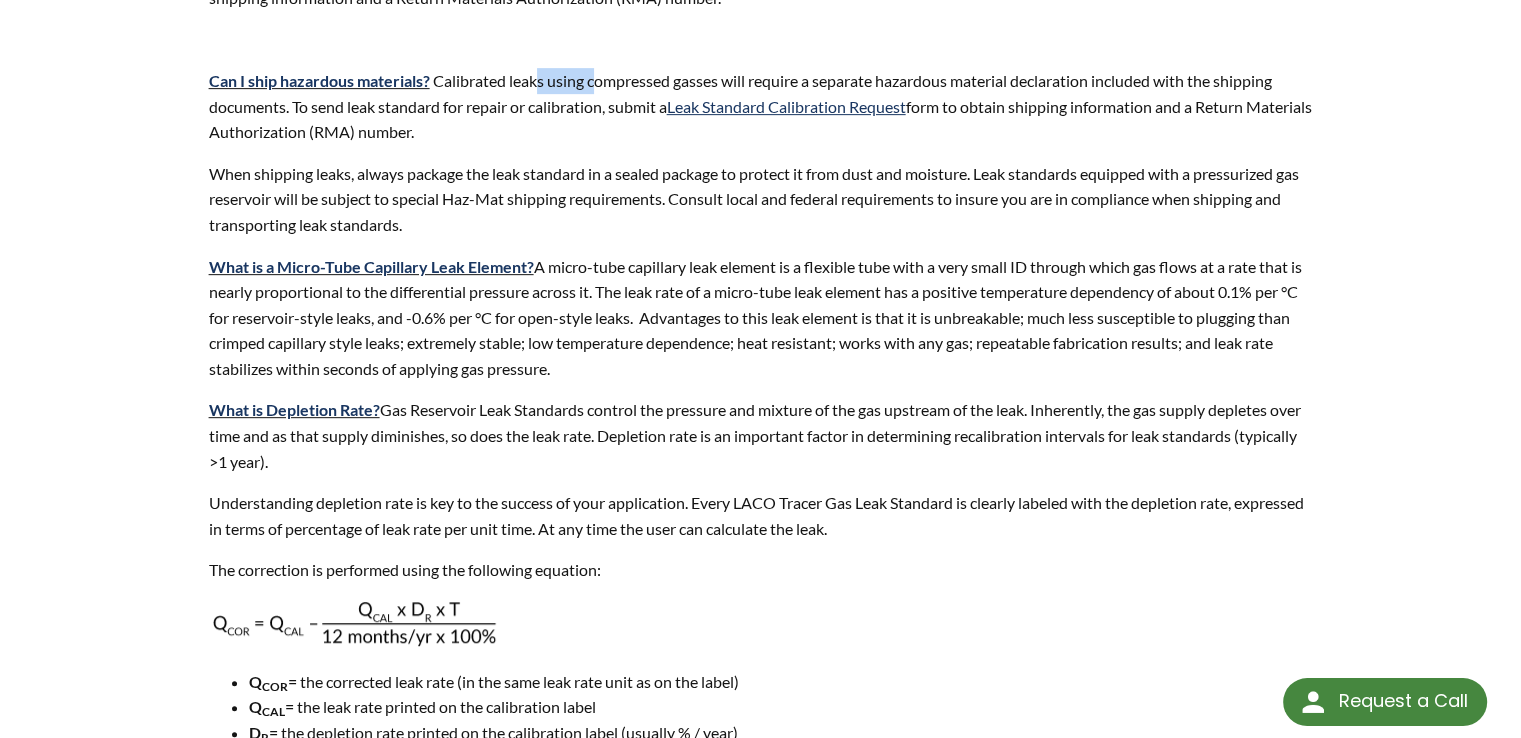scroll, scrollTop: 1077, scrollLeft: 0, axis: vertical 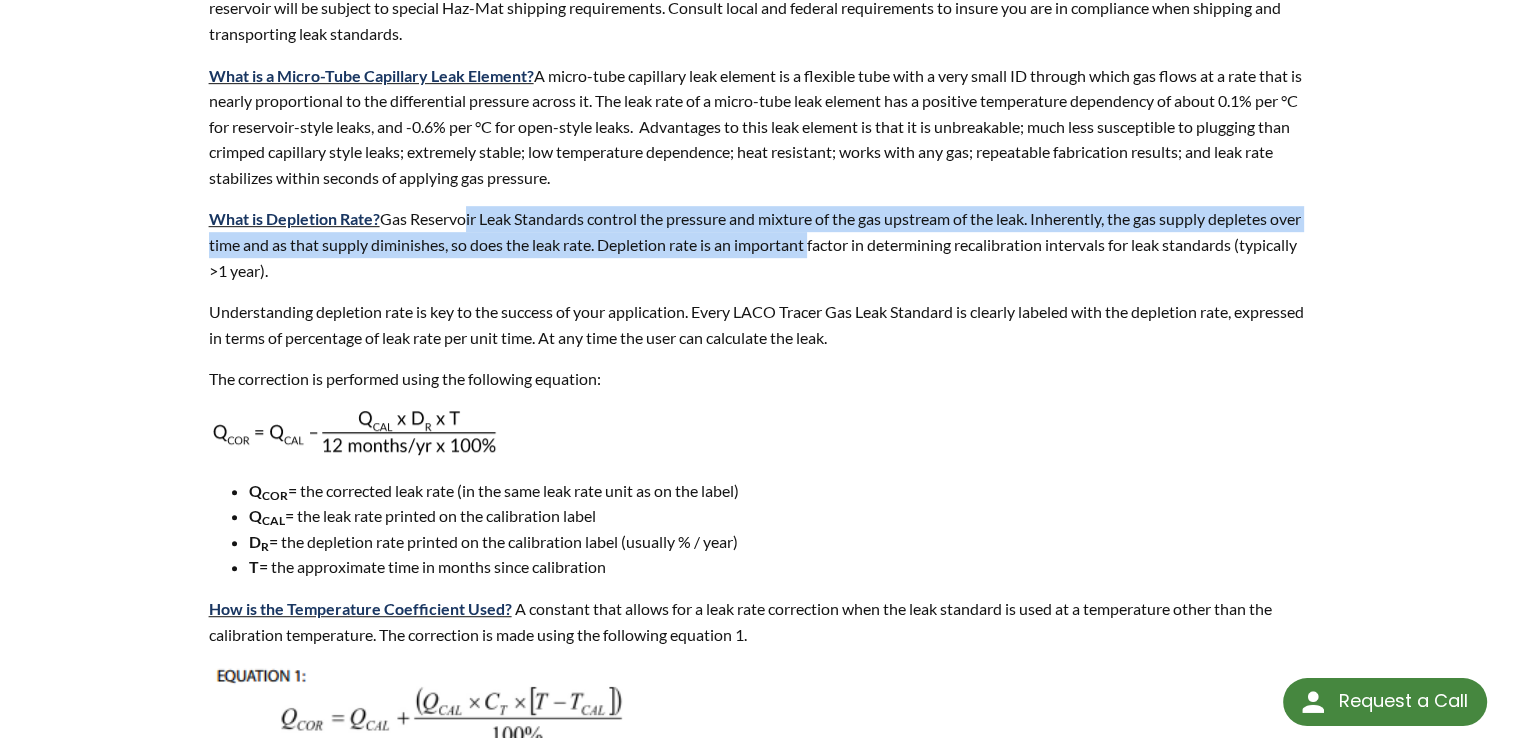 drag, startPoint x: 460, startPoint y: 221, endPoint x: 877, endPoint y: 260, distance: 418.81976 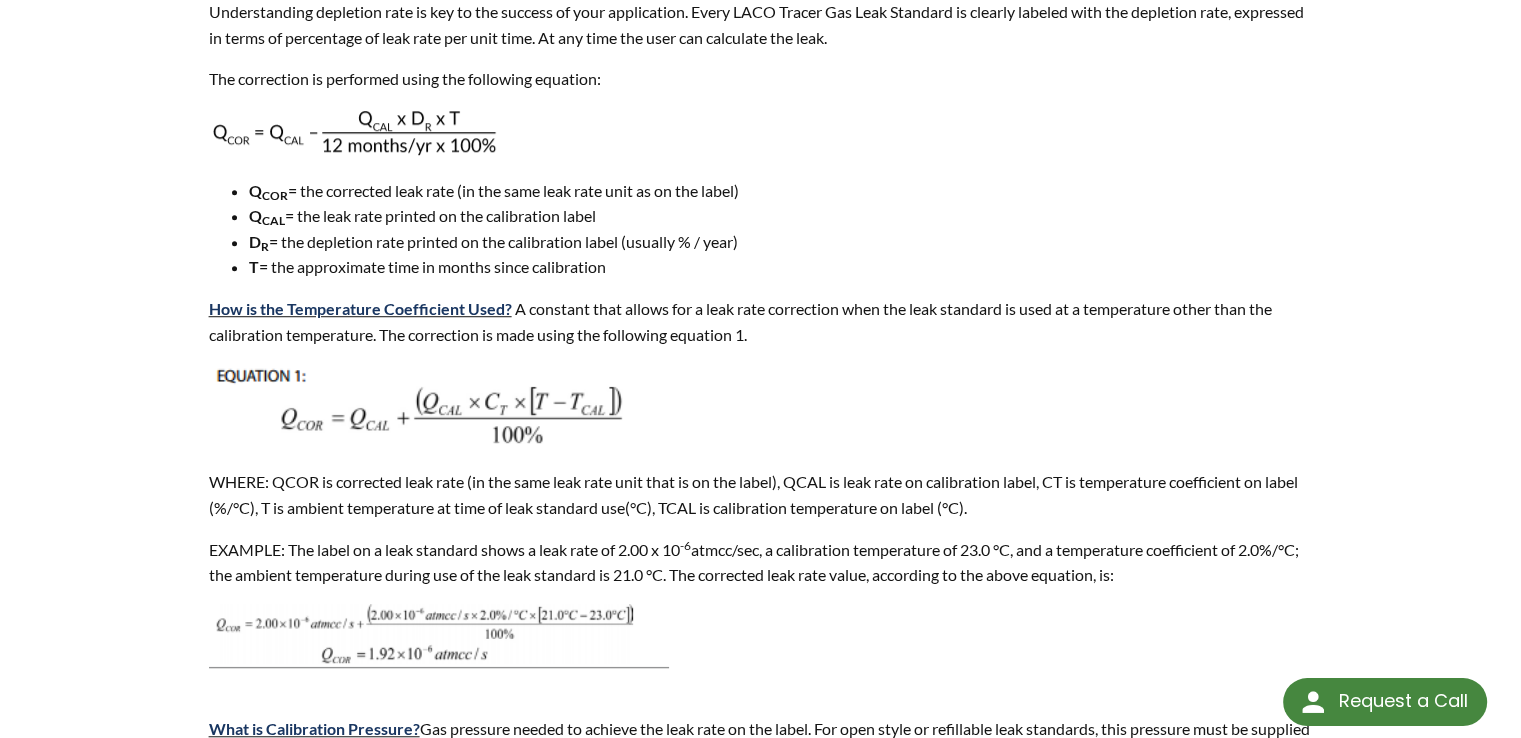 click on "How is the Temperature Coefficient Used?   A constant that allows for a leak rate correction when the leak standard is used at a temperature other than the calibration temperature. The correction is made using the following equation 1." at bounding box center [761, 321] 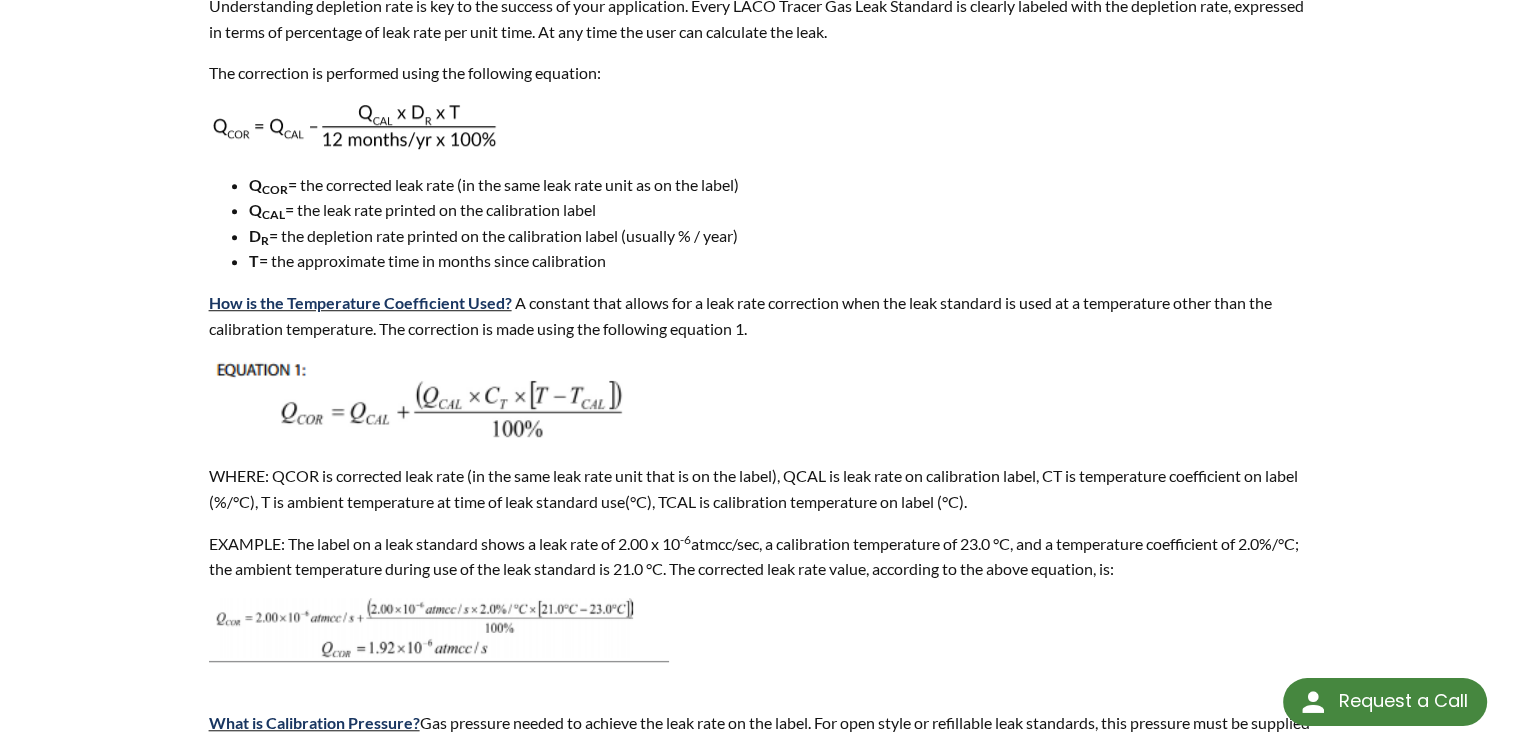 scroll, scrollTop: 1677, scrollLeft: 0, axis: vertical 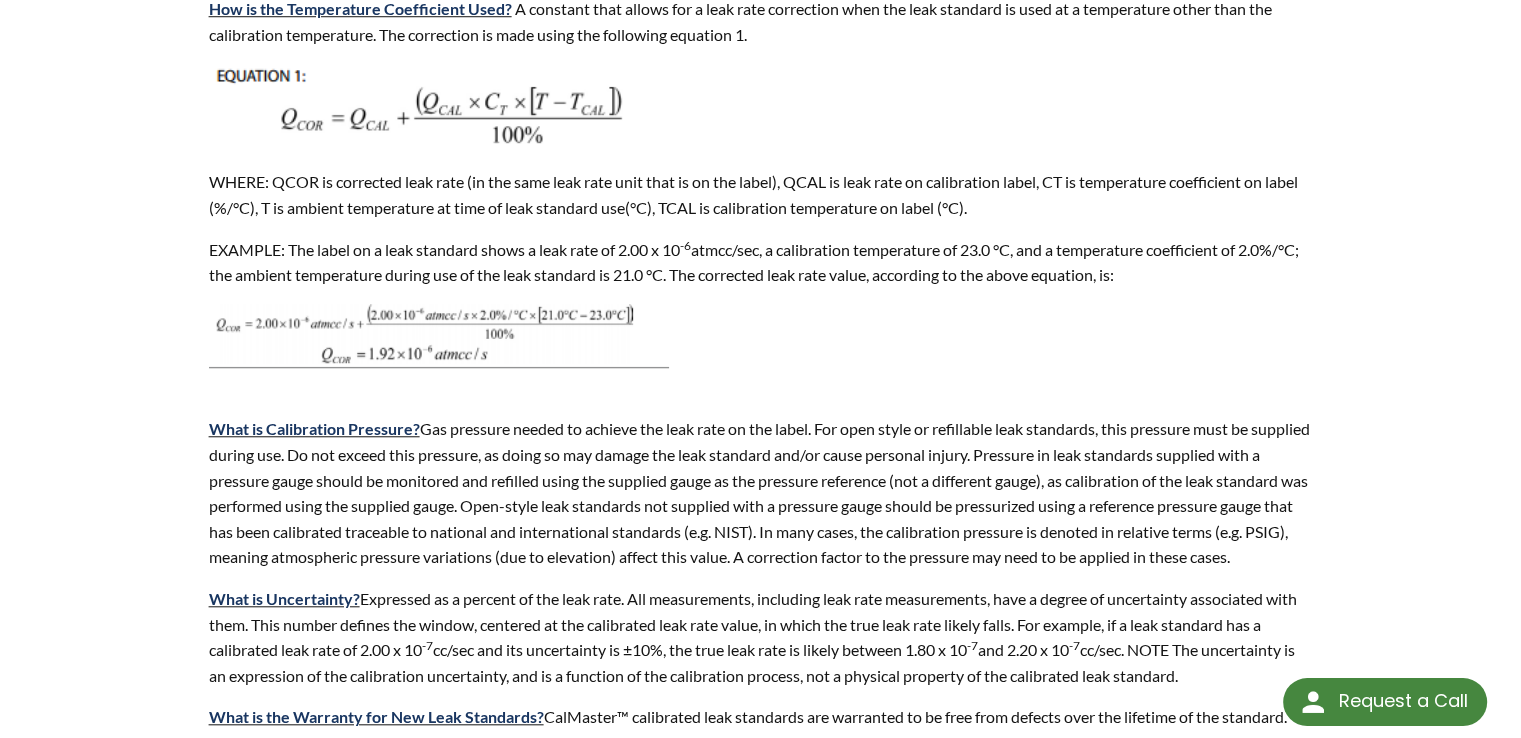 click on "Leak Standard   |  Get an RMA #   |  Shipping Hazardous Materials   |   MICRO-TUBE CAPILLARY   |   Depletion Rate   |   Temperature Coefficient   |   CALIBRATION PRESSURE   |   Uncertainty   |   WARRANTY   |  PRESSURE GAUGE   |   VALVE OPTIONS What is a Leak Standard?   A device that, under prescribed conditions, emits a controlled flow of a specified gas. This device consists of a leak element that allows gas to pass through to the outlet of the device at a controlled rate. That rate, known as the leak rate, can be accurately quantified by means of calibration. How do I receive an RMA # for my leak standard?    To send leak standard for repair or calibration, submit a  Leak Standard Calibration Request  form to obtain shipping information and a Return Materials Authorization (RMA) number.  Can I ship hazardous materials?   Leak Standard Calibration Request  form to obtain shipping information and a Return Materials Authorization (RMA) number.  What is Depletion Rate? Q COR Q CAL D R T" at bounding box center [761, 270] 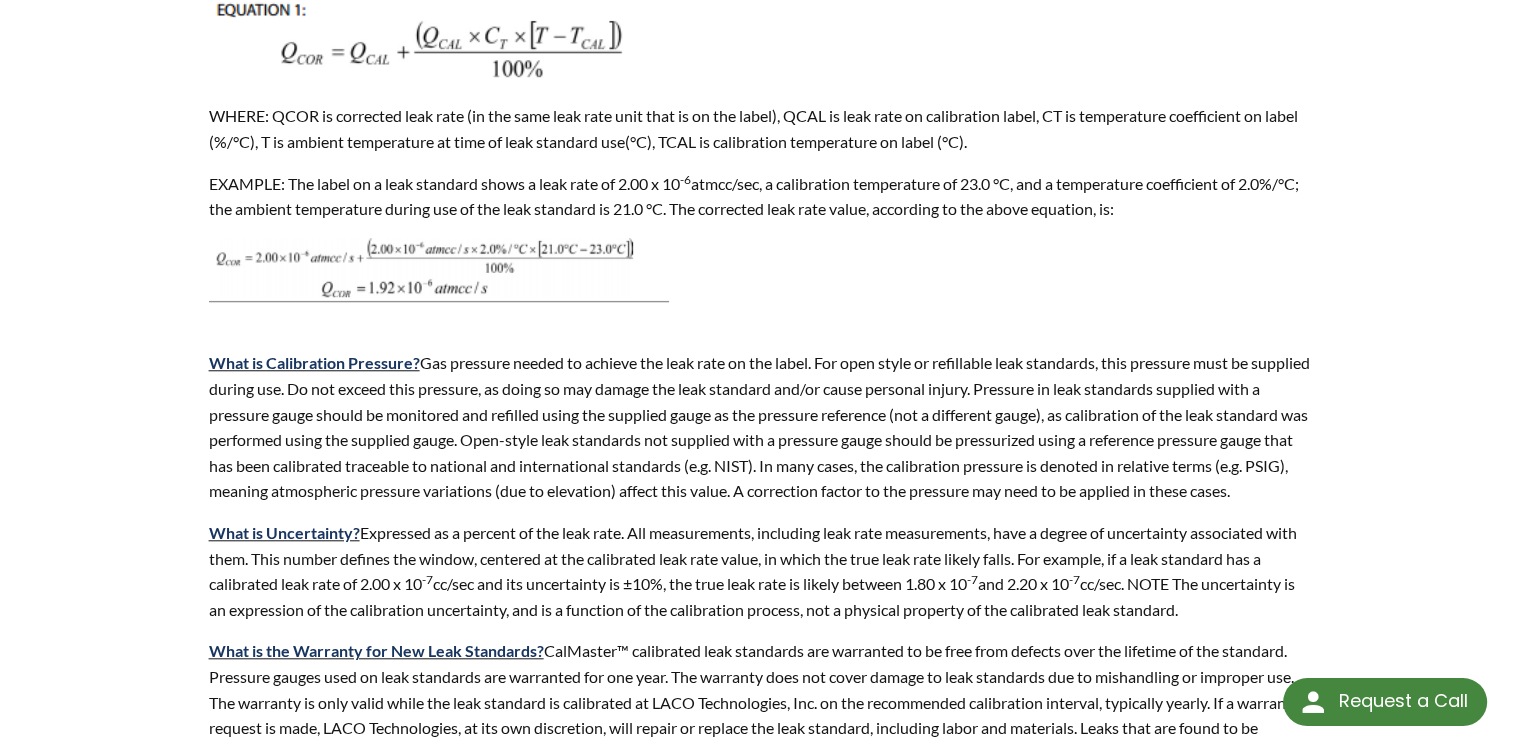 scroll, scrollTop: 1777, scrollLeft: 0, axis: vertical 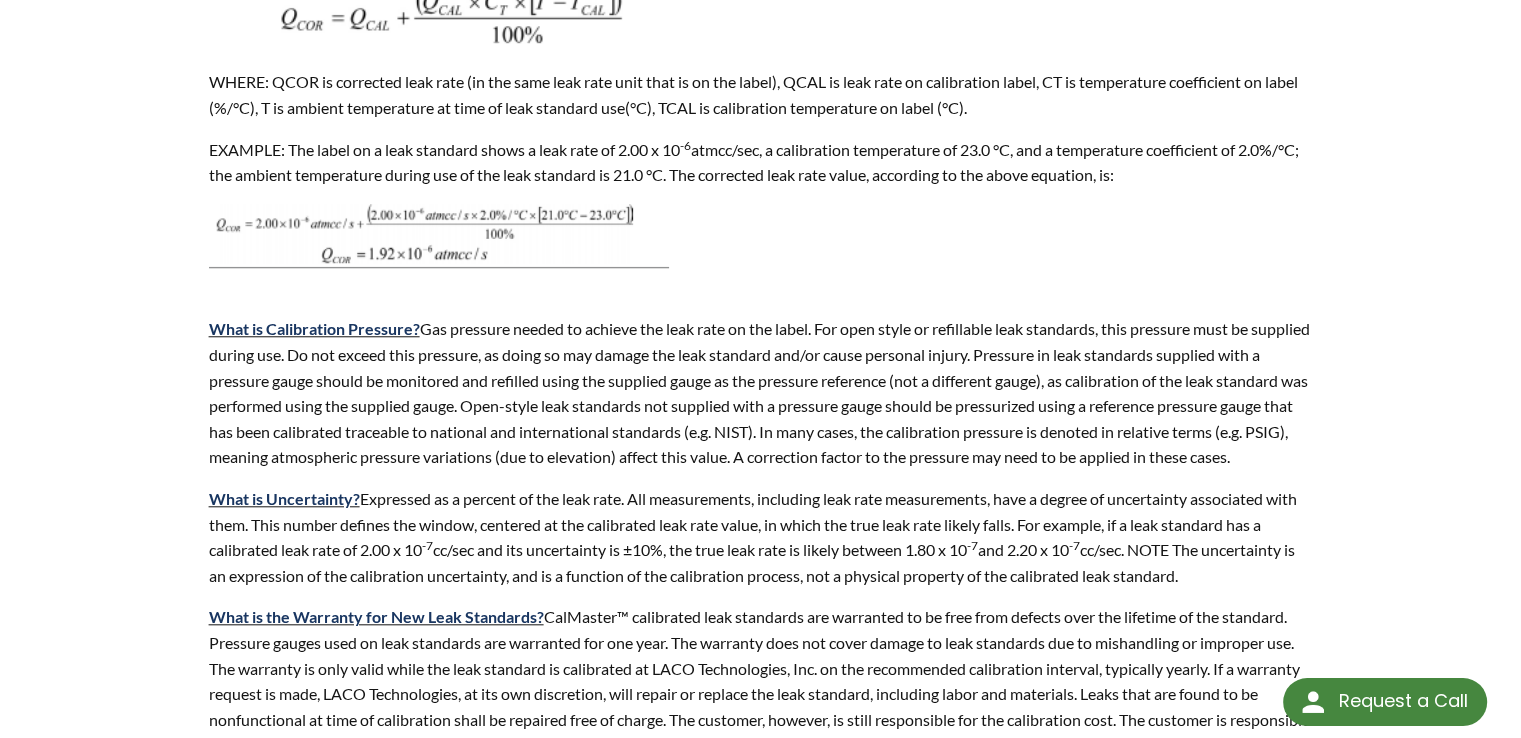 click on "What is Calibration Pressure?  Gas pressure needed to achieve the leak rate on the label. For open style or refillable leak standards, this pressure must be supplied during use. Do not exceed this pressure, as doing so may damage the leak standard and/or cause personal injury. Pressure in leak standards supplied with a pressure gauge should be monitored and refilled using the supplied gauge as the pressure reference (not a different gauge), as calibration of the leak standard was performed using the supplied gauge. Open-style leak standards not supplied with a pressure gauge should be pressurized using a reference pressure gauge that has been calibrated traceable to national and international standards (e.g. NIST). In many cases, the calibration pressure is denoted in relative terms (e.g. PSIG), meaning atmospheric pressure variations (due to elevation) affect this value. A correction factor to the pressure may need to be applied in these cases." at bounding box center [761, 380] 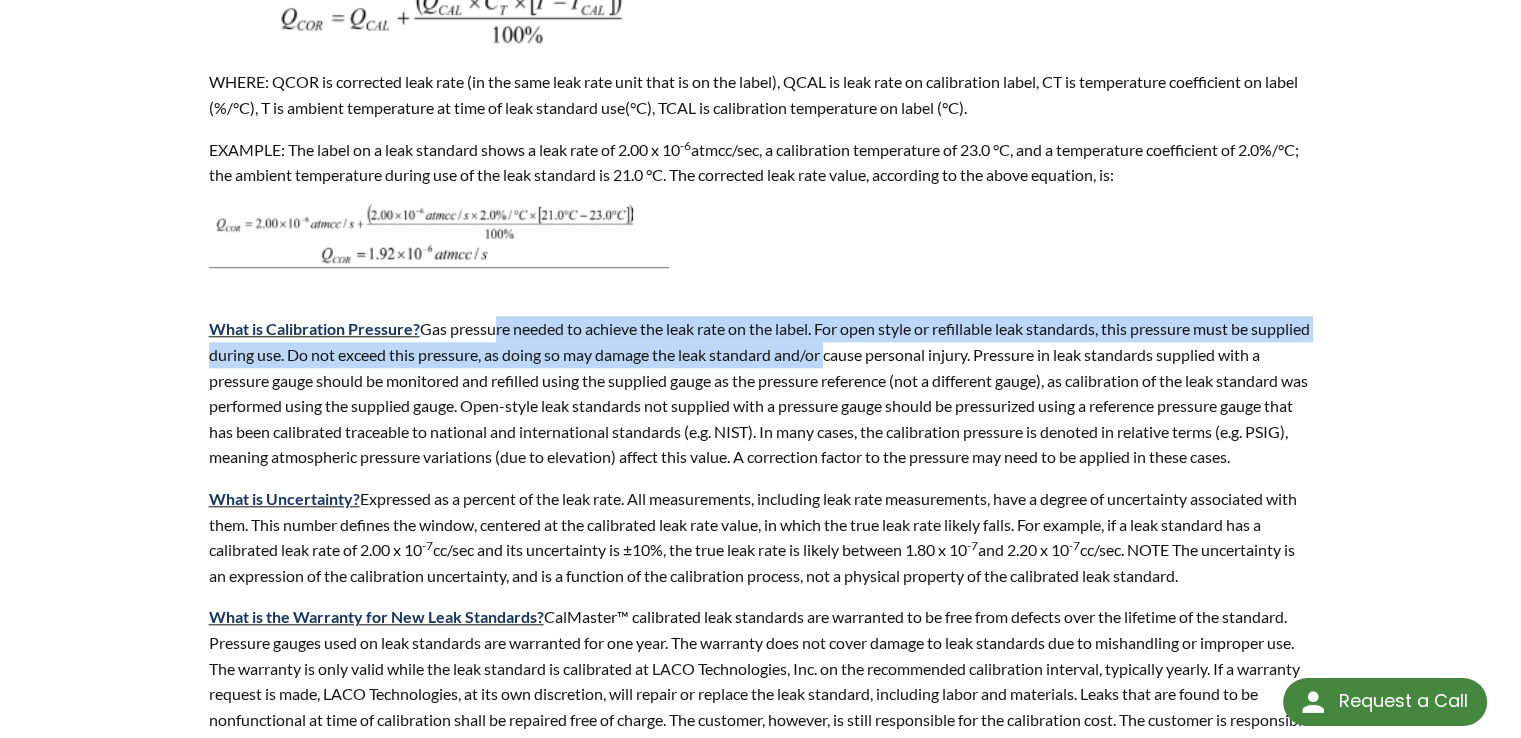 drag, startPoint x: 488, startPoint y: 326, endPoint x: 889, endPoint y: 340, distance: 401.24432 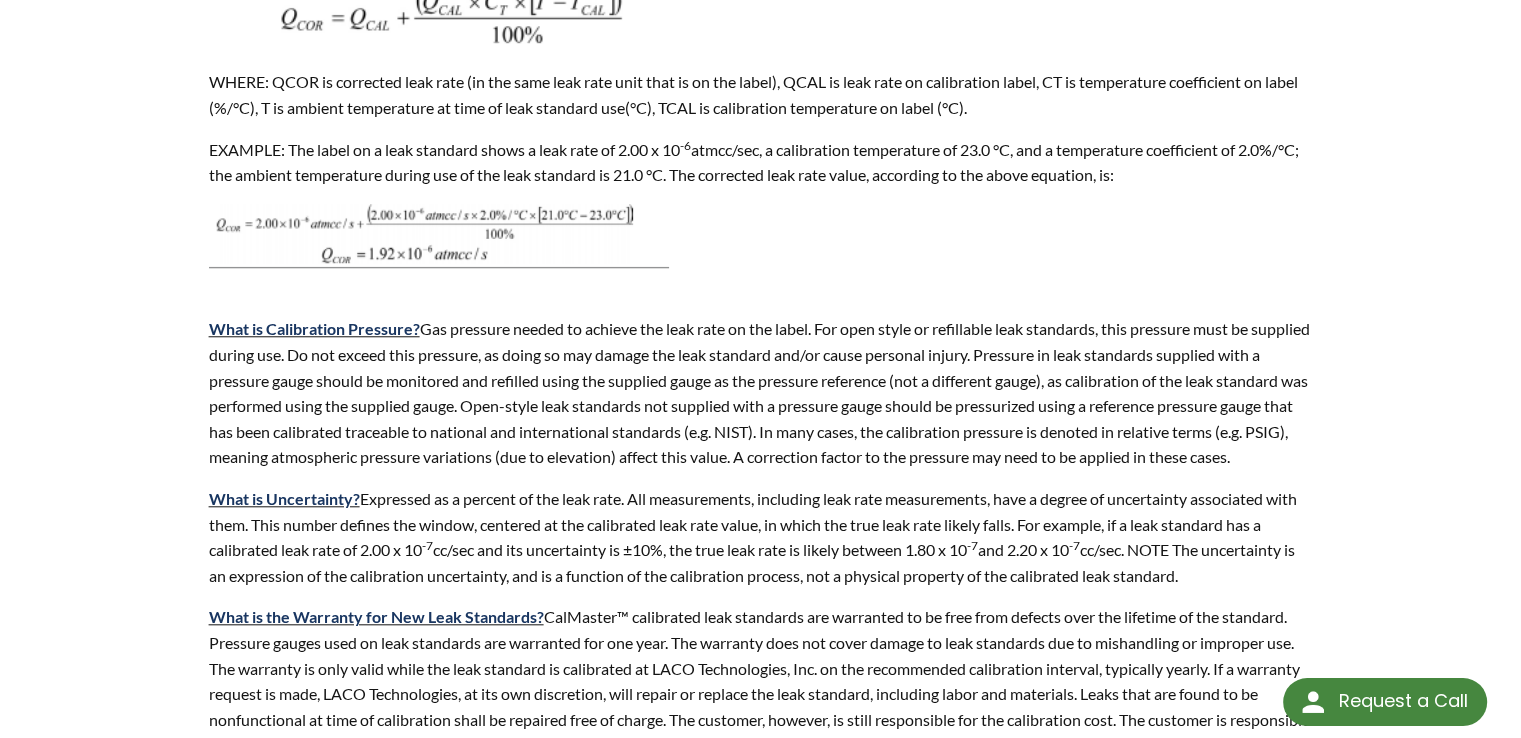 click on "What is Calibration Pressure?  Gas pressure needed to achieve the leak rate on the label. For open style or refillable leak standards, this pressure must be supplied during use. Do not exceed this pressure, as doing so may damage the leak standard and/or cause personal injury. Pressure in leak standards supplied with a pressure gauge should be monitored and refilled using the supplied gauge as the pressure reference (not a different gauge), as calibration of the leak standard was performed using the supplied gauge. Open-style leak standards not supplied with a pressure gauge should be pressurized using a reference pressure gauge that has been calibrated traceable to national and international standards (e.g. NIST). In many cases, the calibration pressure is denoted in relative terms (e.g. PSIG), meaning atmospheric pressure variations (due to elevation) affect this value. A correction factor to the pressure may need to be applied in these cases." at bounding box center [761, 380] 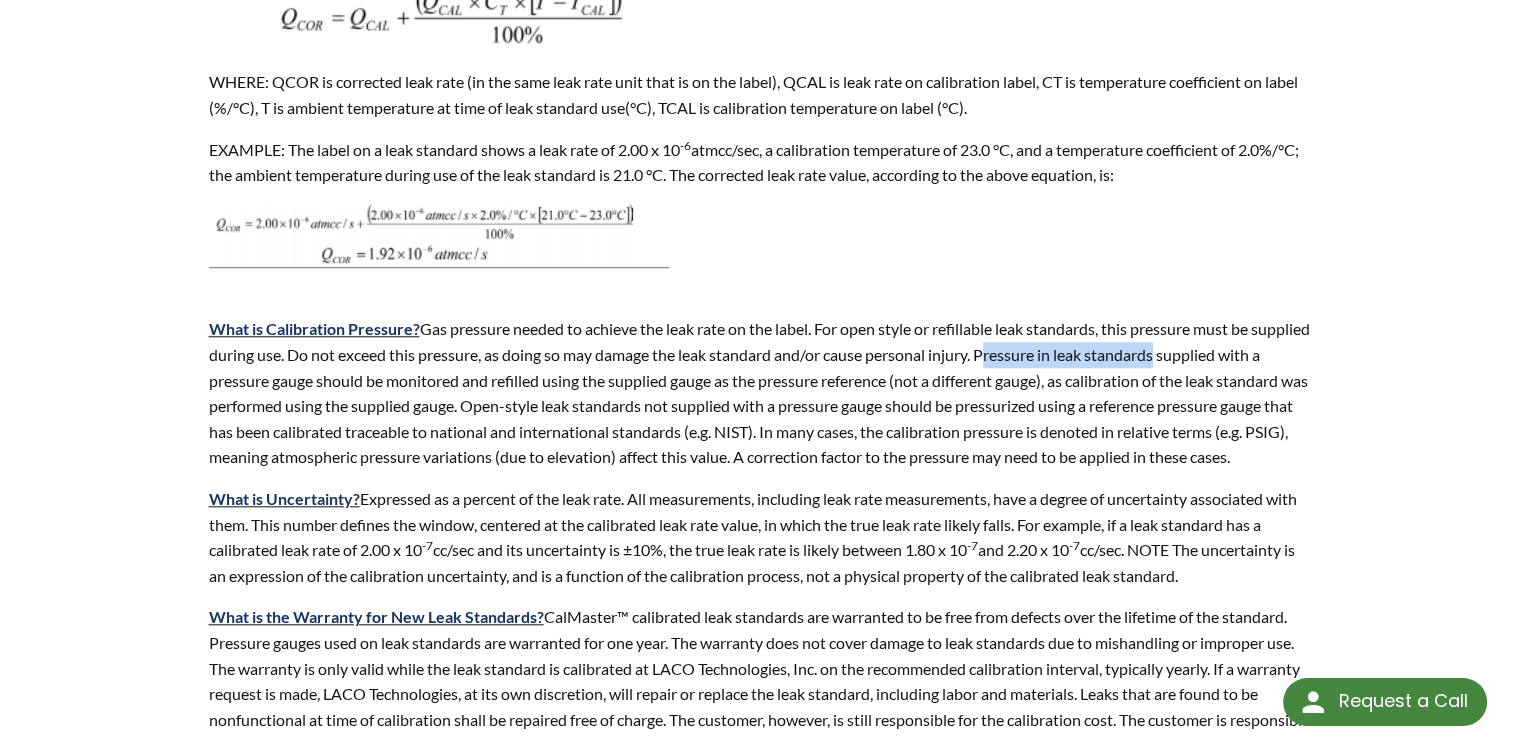drag, startPoint x: 1152, startPoint y: 358, endPoint x: 1222, endPoint y: 364, distance: 70.256676 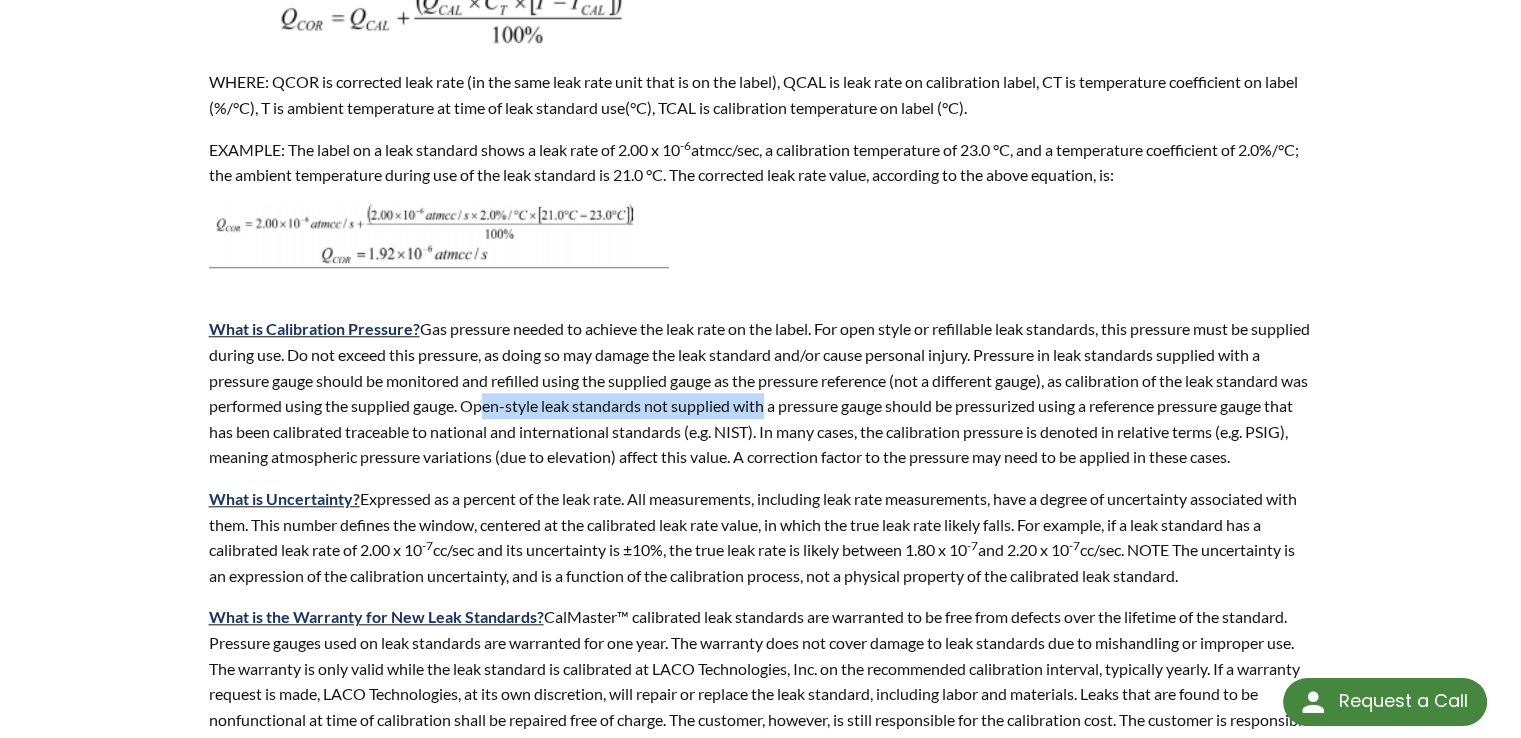 drag, startPoint x: 567, startPoint y: 404, endPoint x: 856, endPoint y: 412, distance: 289.11072 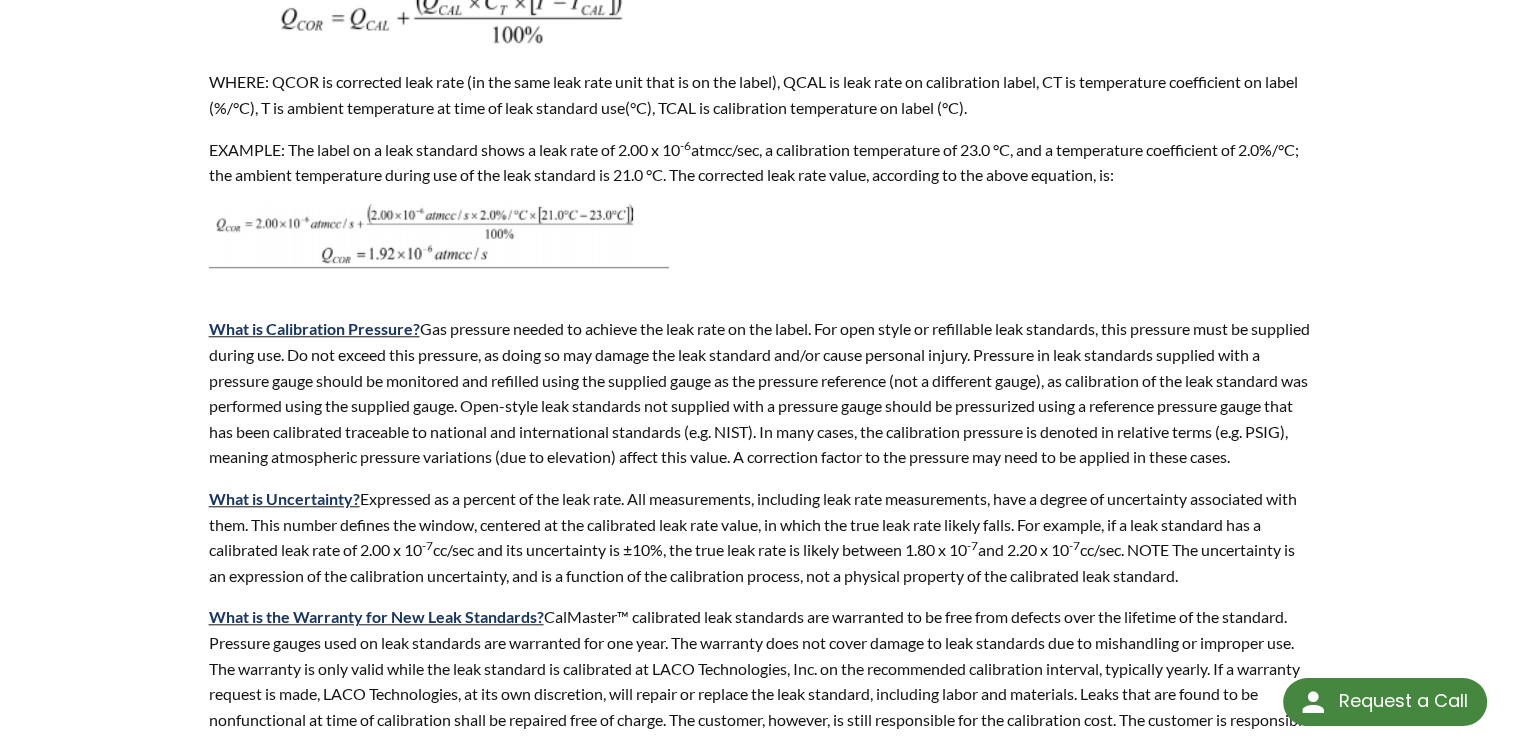 click on "What is Calibration Pressure?  Gas pressure needed to achieve the leak rate on the label. For open style or refillable leak standards, this pressure must be supplied during use. Do not exceed this pressure, as doing so may damage the leak standard and/or cause personal injury. Pressure in leak standards supplied with a pressure gauge should be monitored and refilled using the supplied gauge as the pressure reference (not a different gauge), as calibration of the leak standard was performed using the supplied gauge. Open-style leak standards not supplied with a pressure gauge should be pressurized using a reference pressure gauge that has been calibrated traceable to national and international standards (e.g. NIST). In many cases, the calibration pressure is denoted in relative terms (e.g. PSIG), meaning atmospheric pressure variations (due to elevation) affect this value. A correction factor to the pressure may need to be applied in these cases." at bounding box center (761, 380) 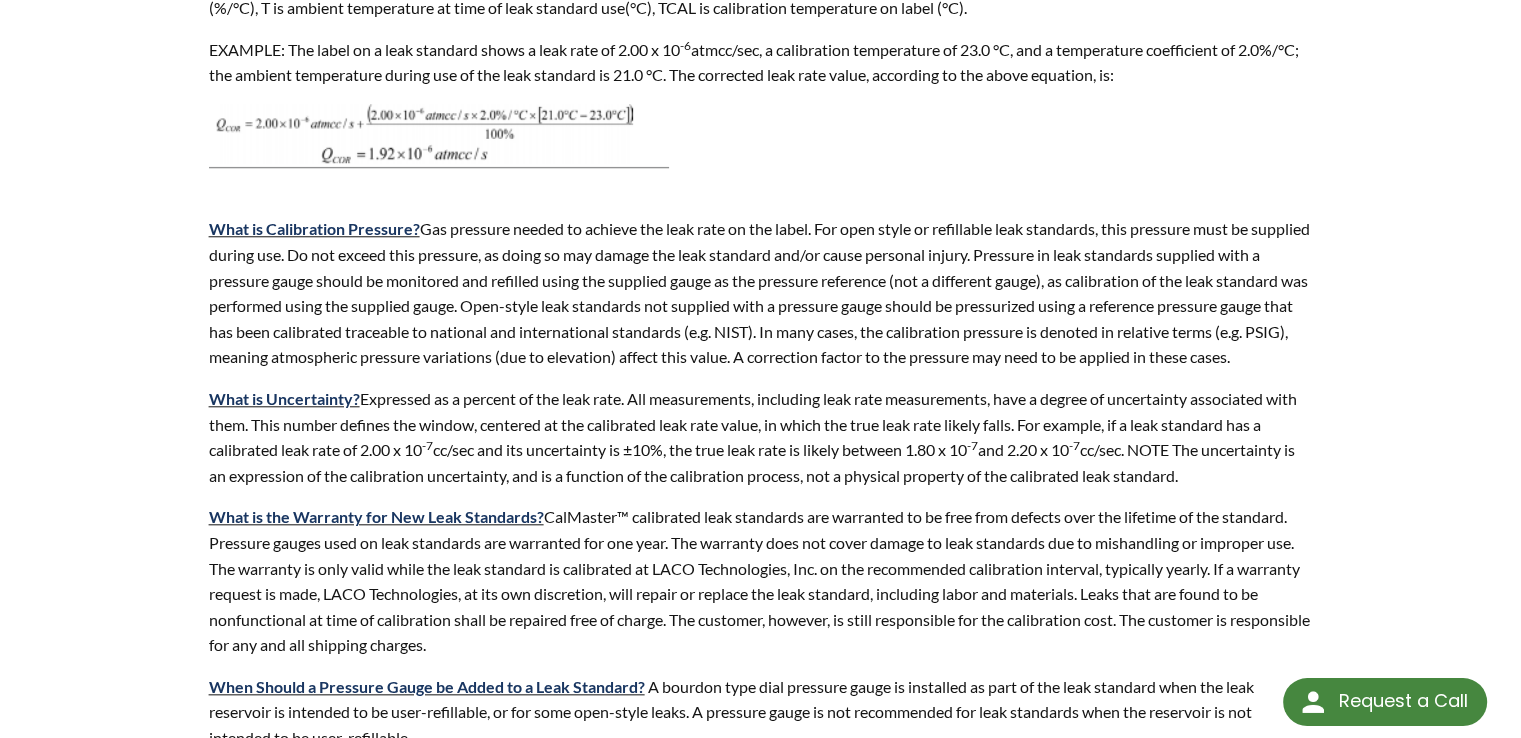 drag, startPoint x: 424, startPoint y: 467, endPoint x: 472, endPoint y: 466, distance: 48.010414 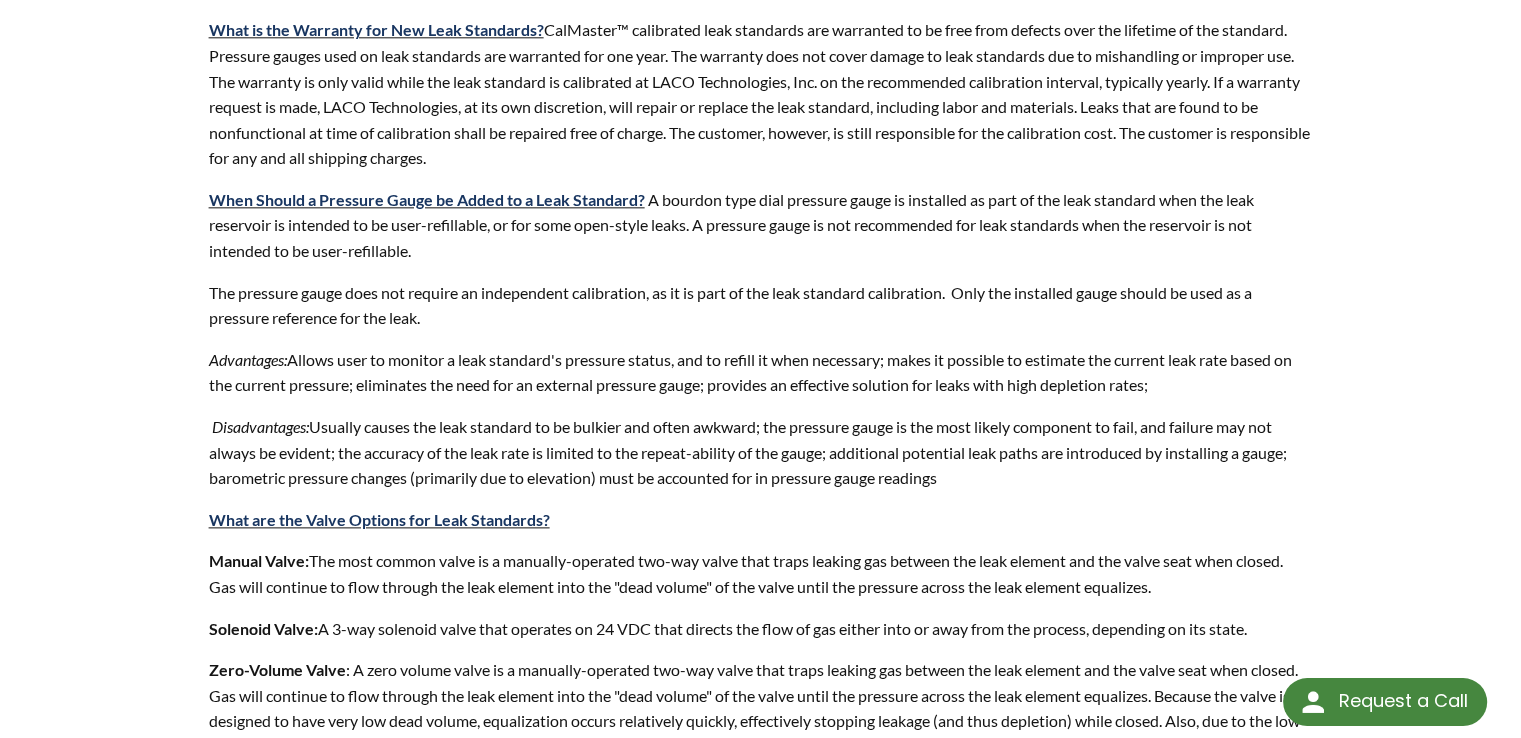 scroll, scrollTop: 2477, scrollLeft: 0, axis: vertical 